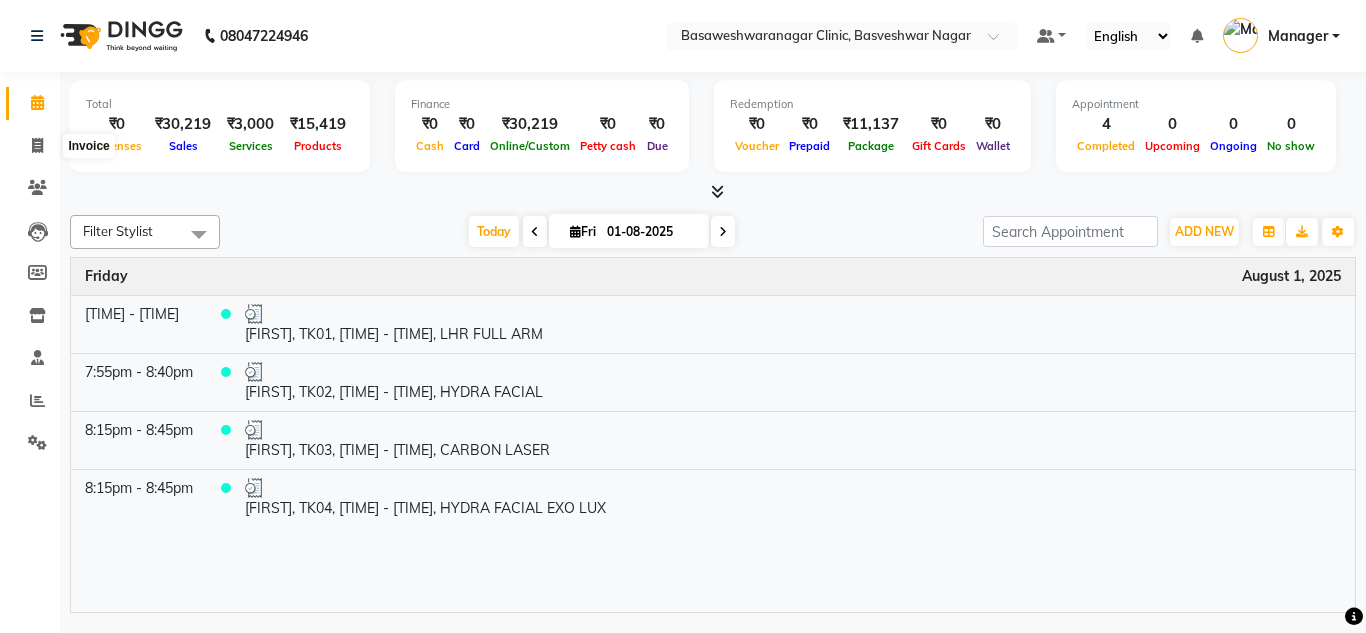 scroll, scrollTop: 0, scrollLeft: 0, axis: both 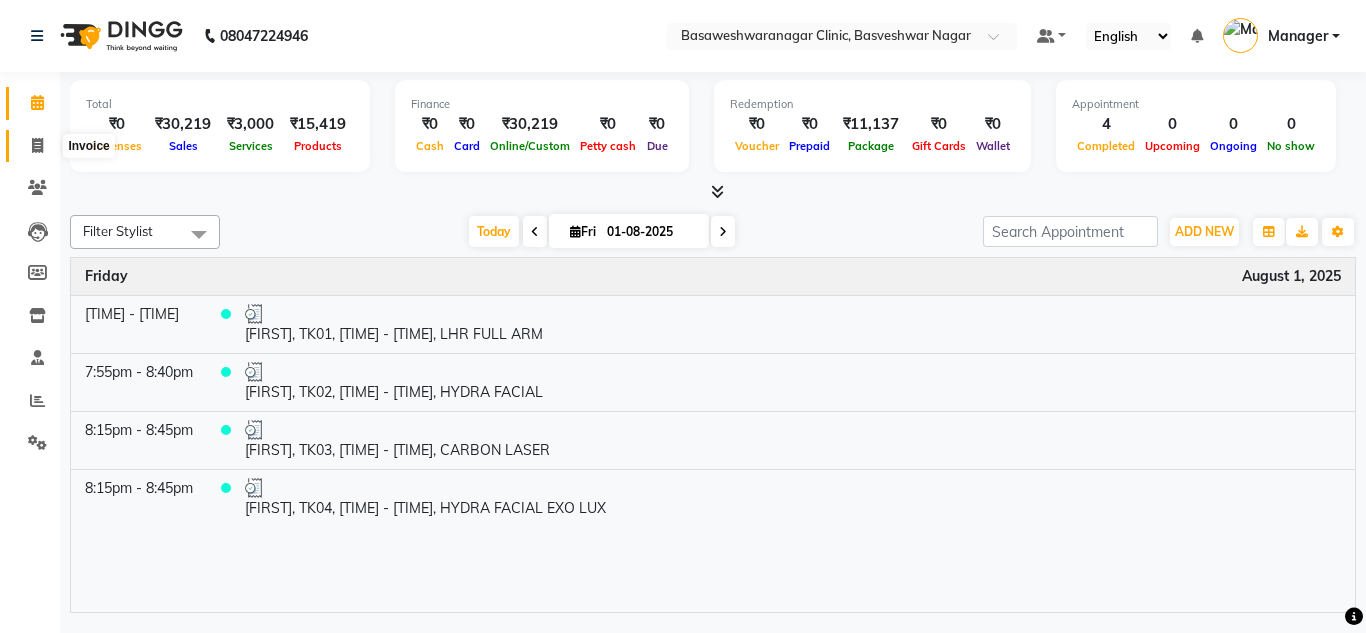 select on "7441" 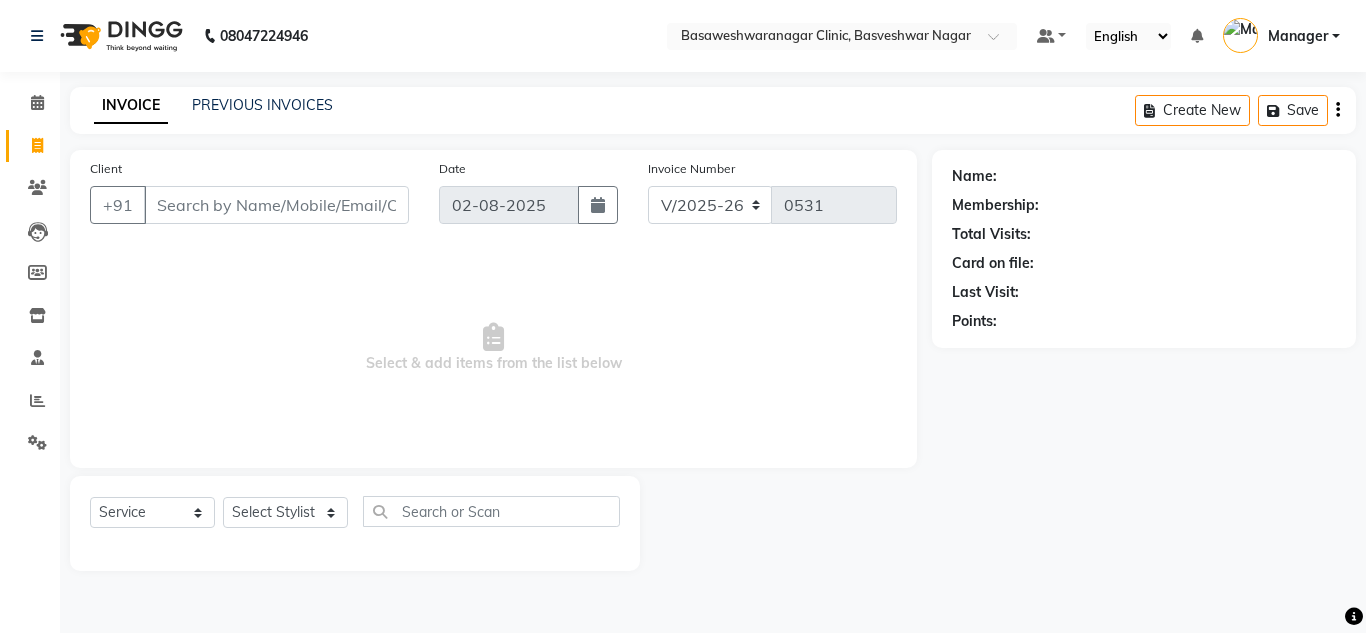 click on "PREVIOUS INVOICES" 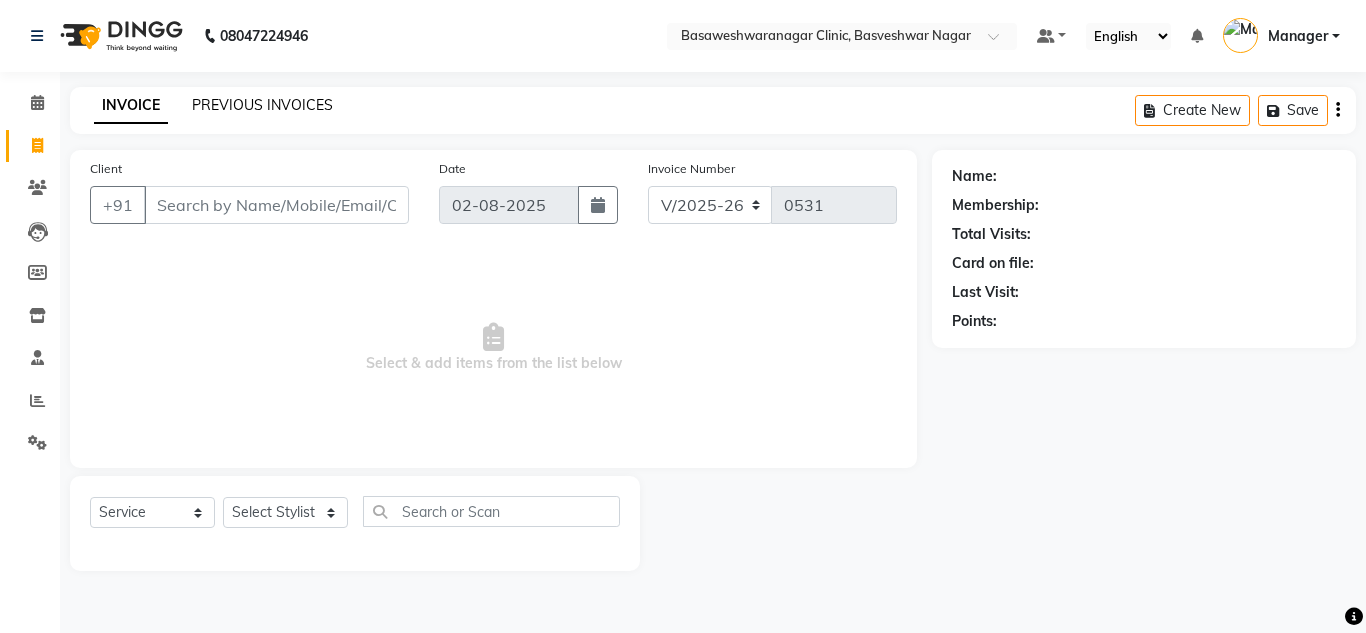 click on "PREVIOUS INVOICES" 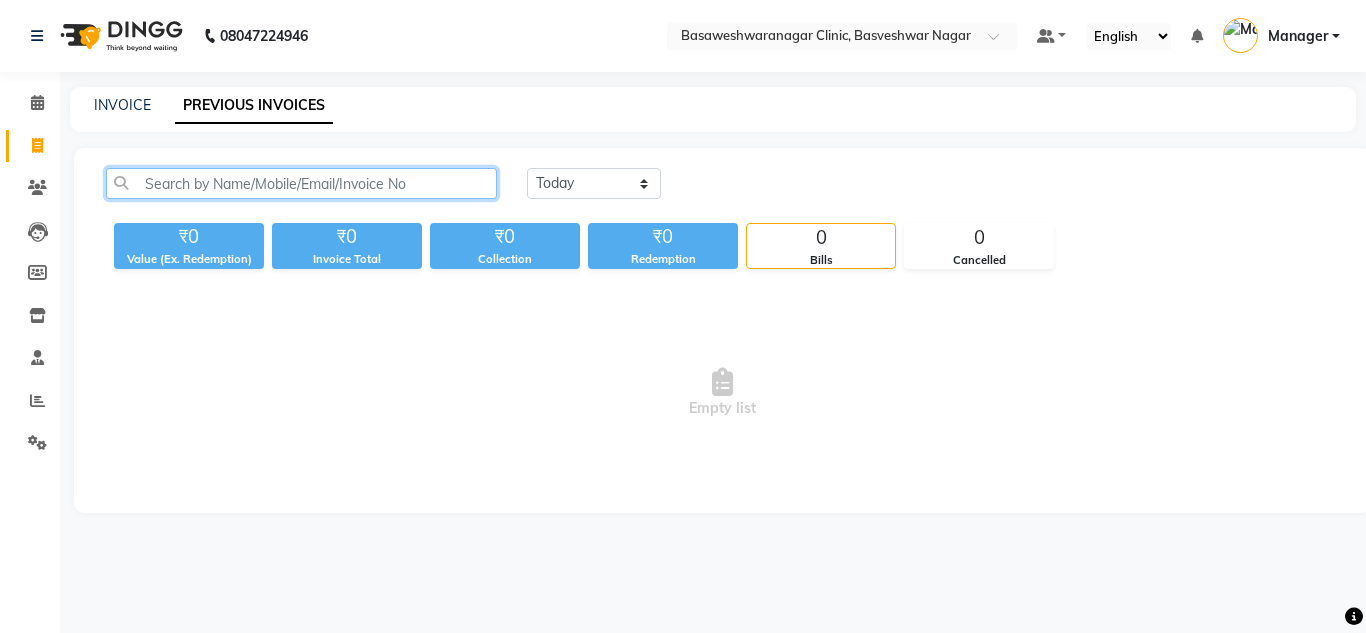 click 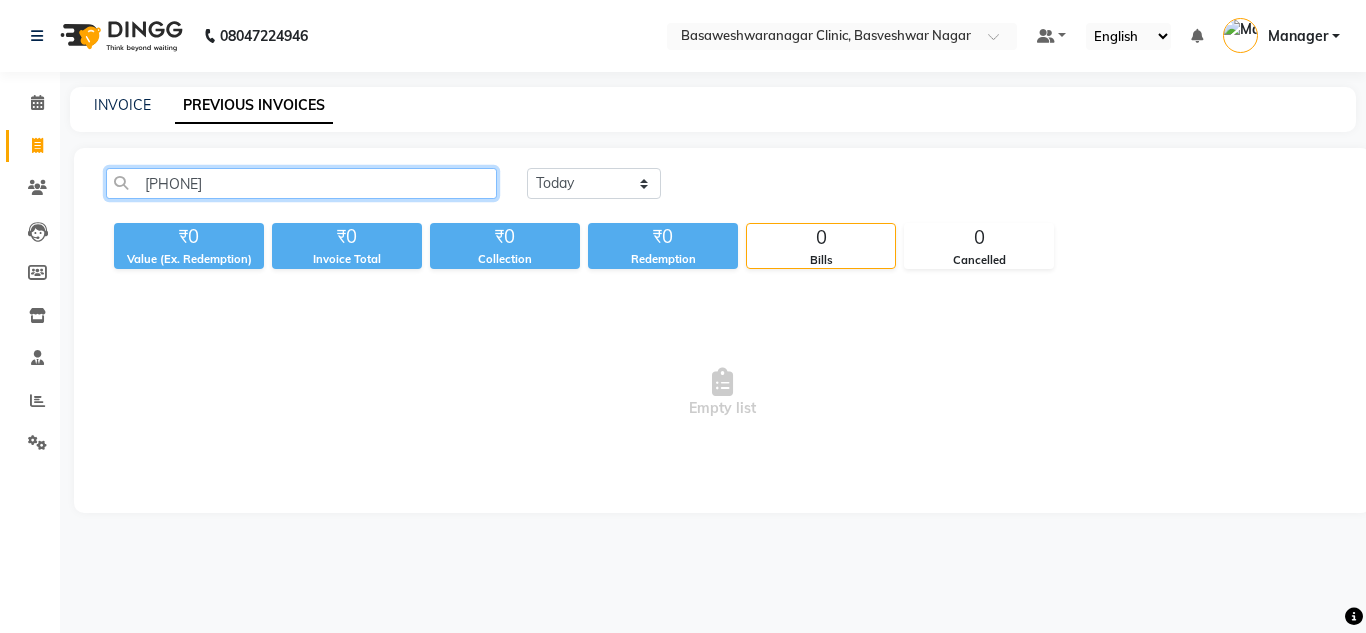 click on "77952 64154" 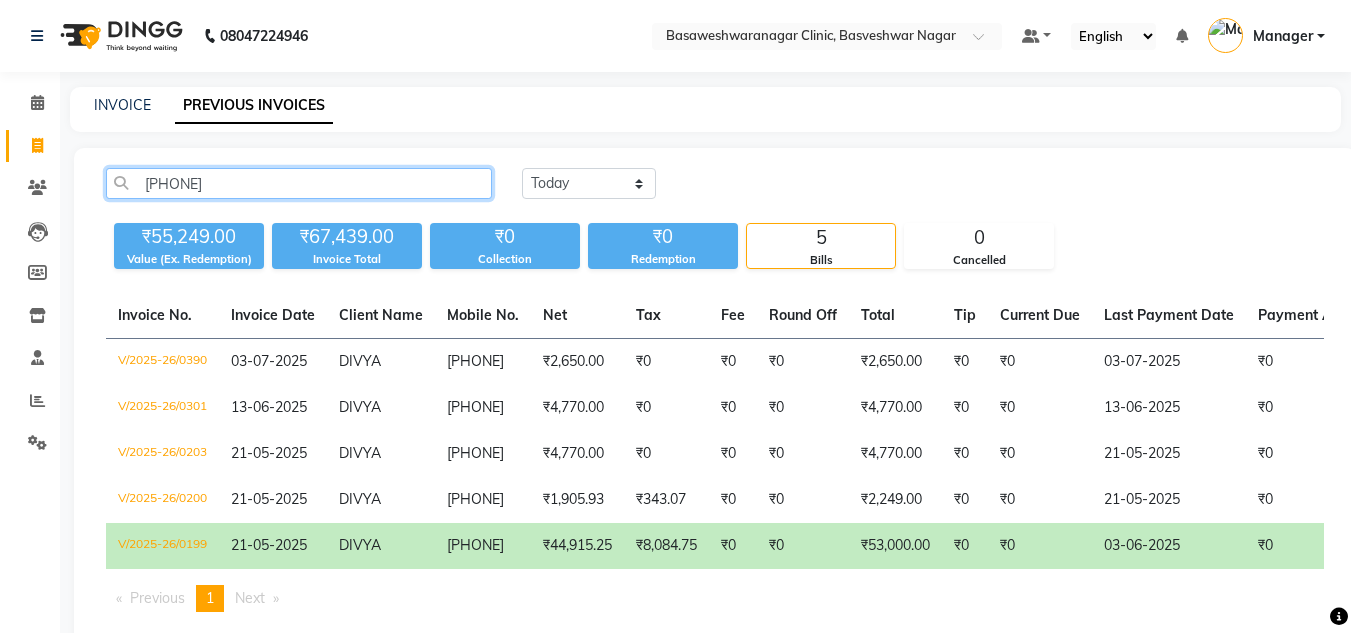 type on "7795264154" 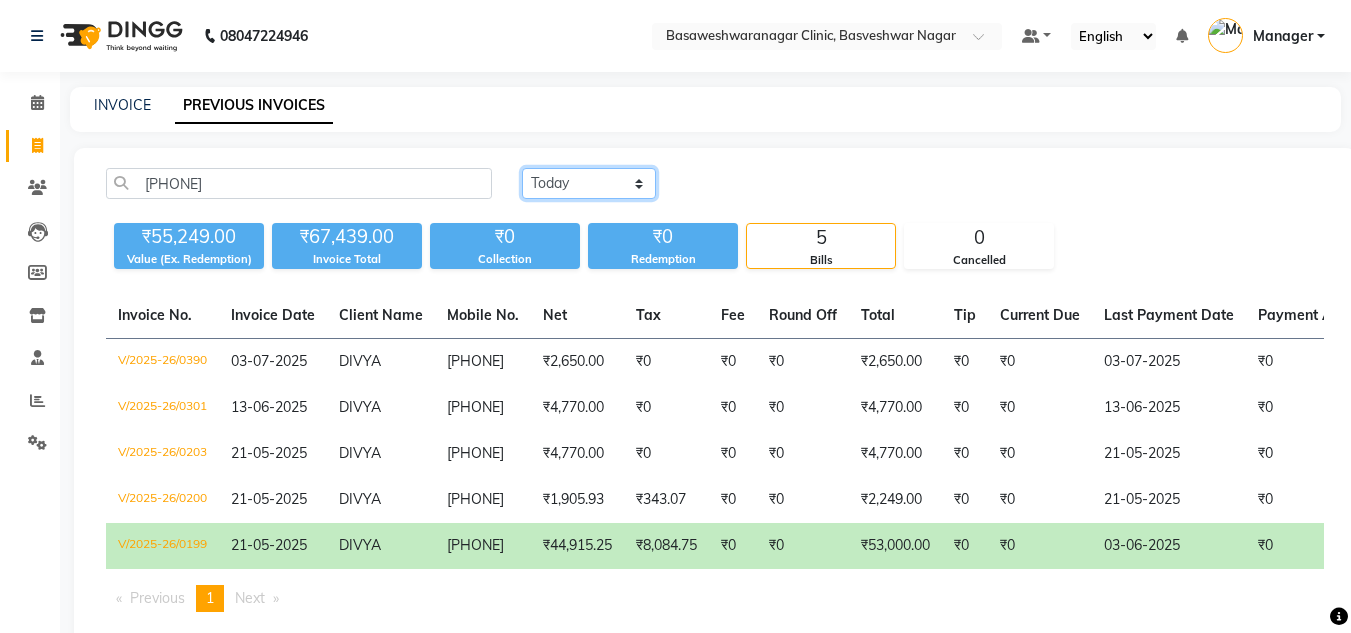 click on "Today Yesterday Custom Range" 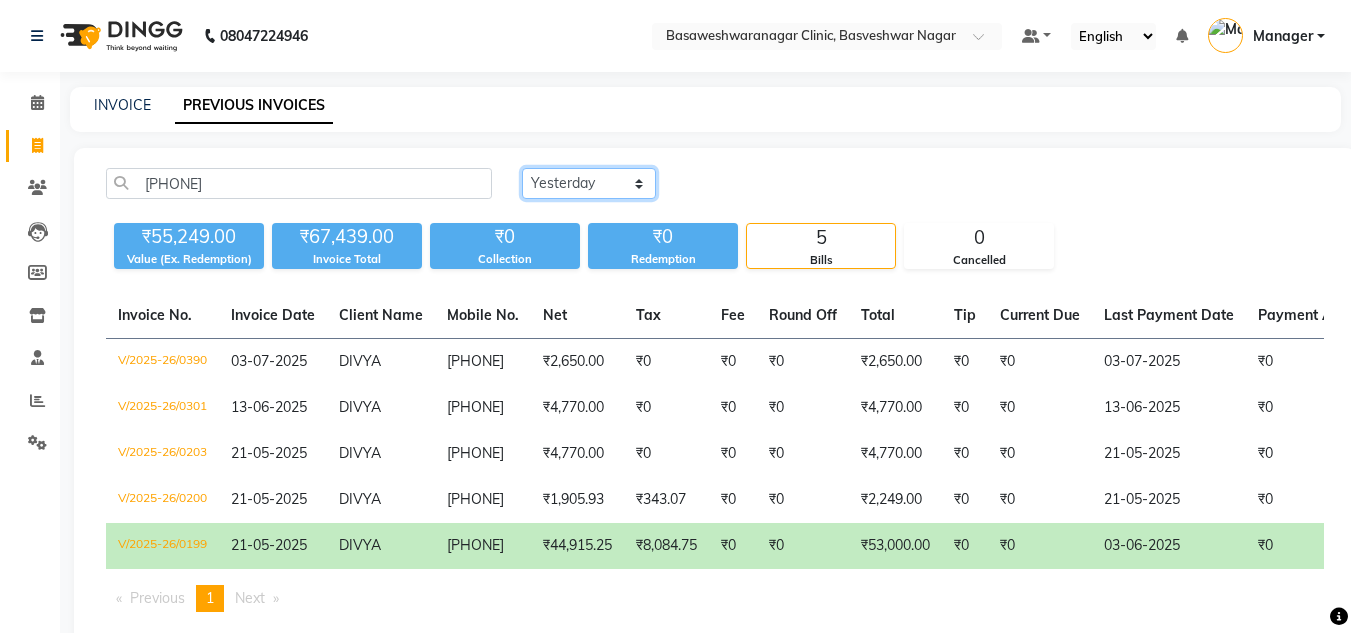click on "Today Yesterday Custom Range" 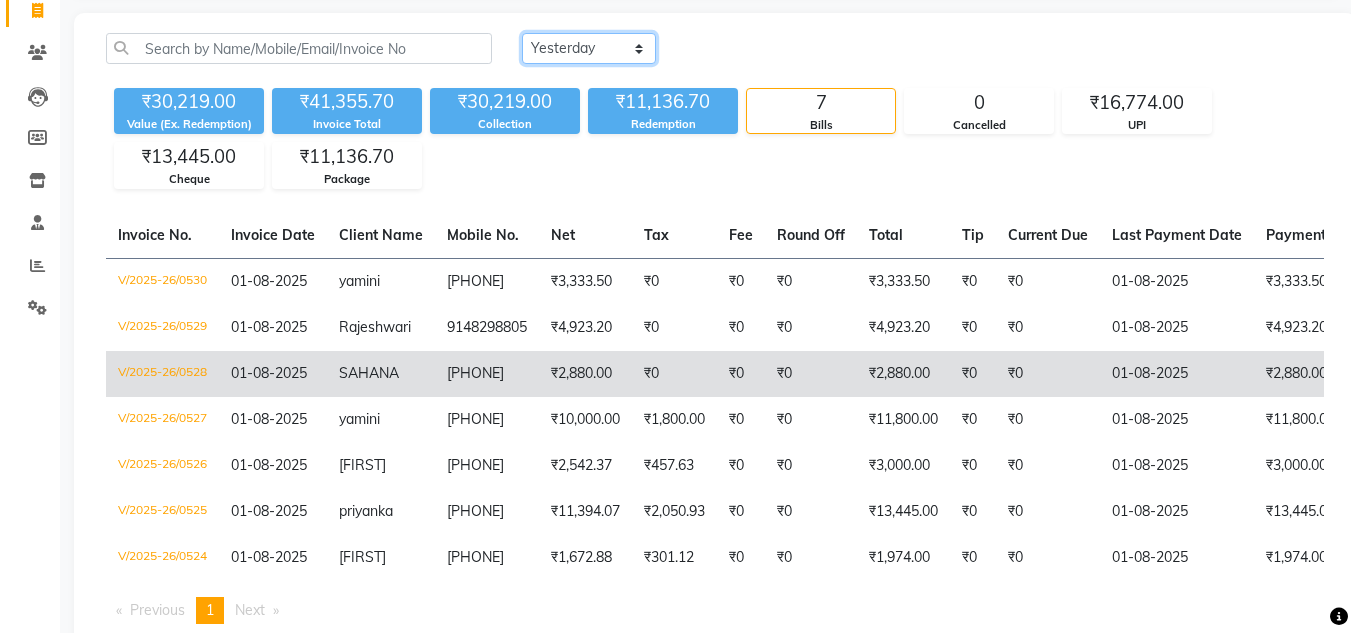 scroll, scrollTop: 136, scrollLeft: 0, axis: vertical 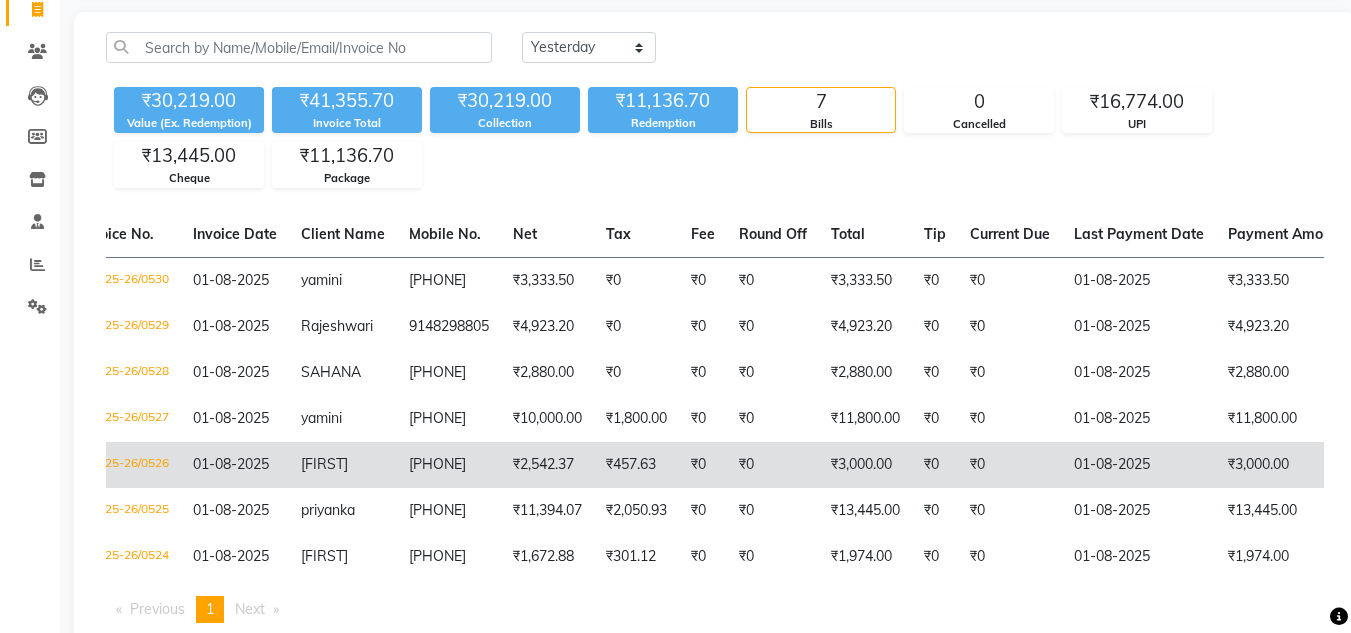 click on "₹457.63" 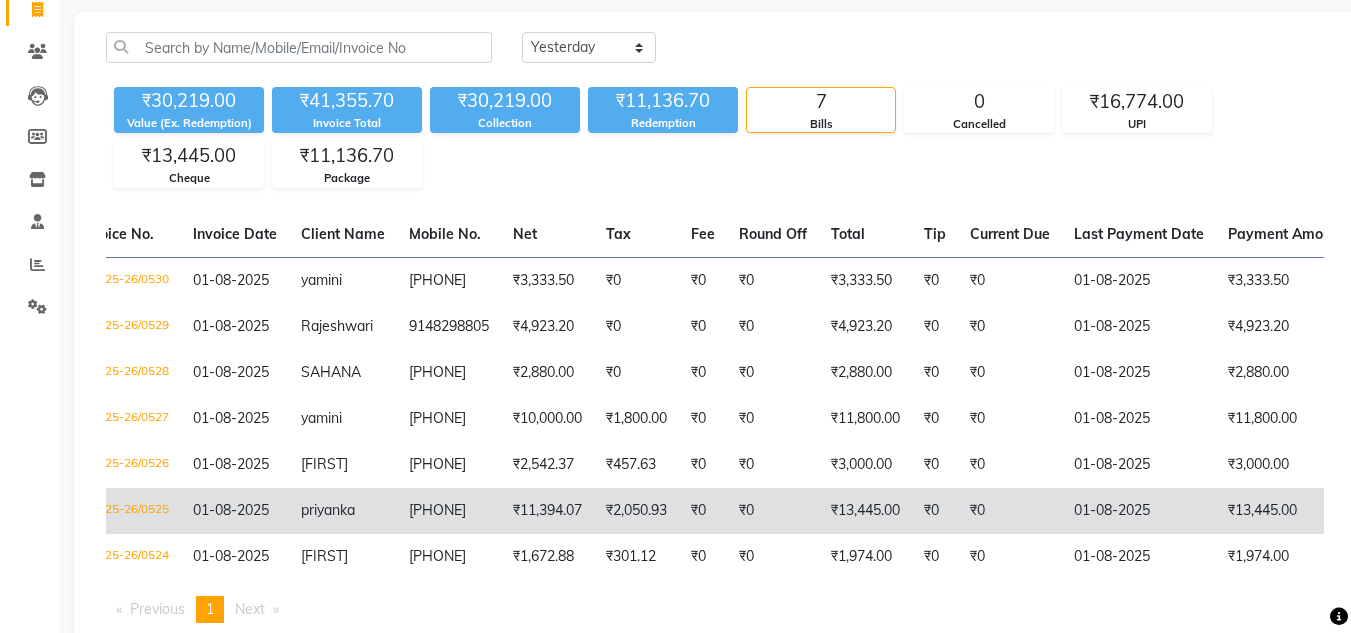 click on "₹0" 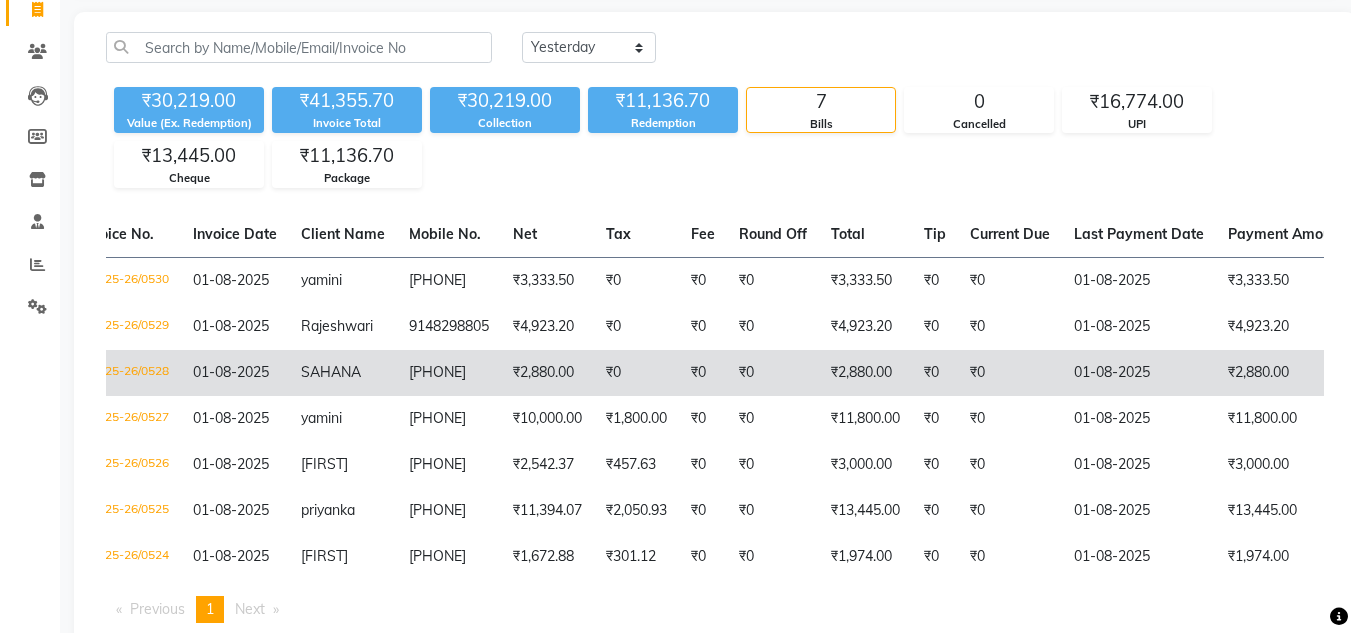 click on "SAHANA" 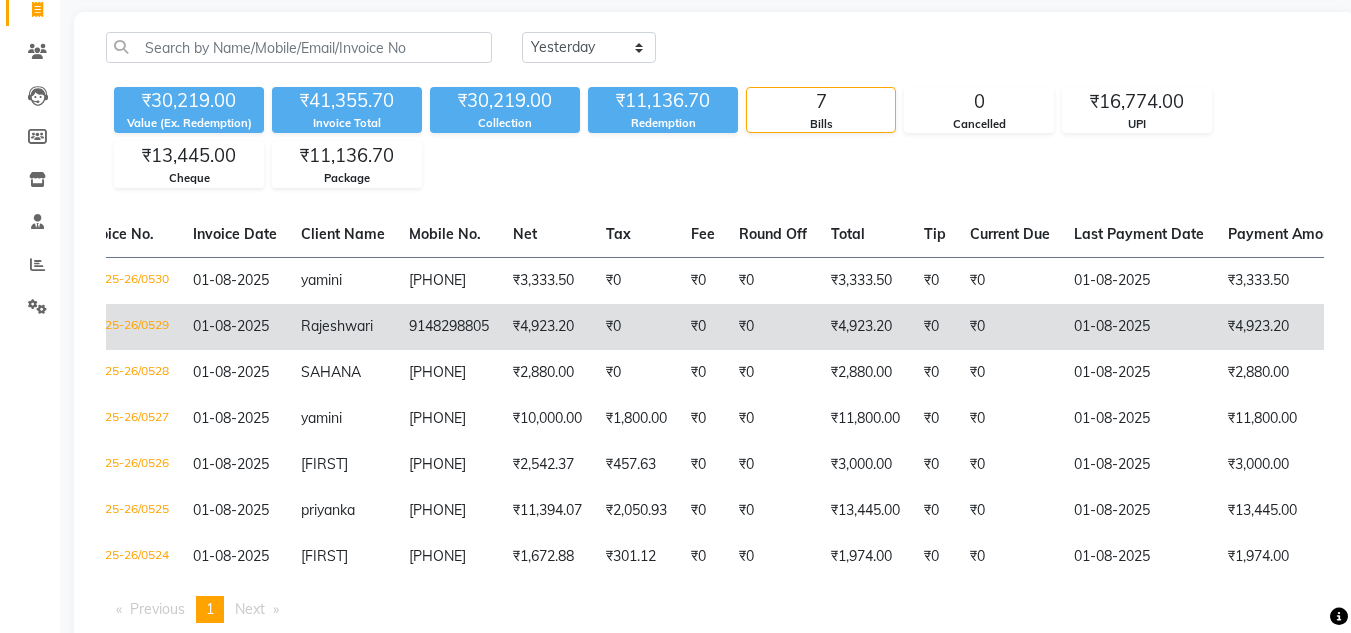 click on "Rajeshwari" 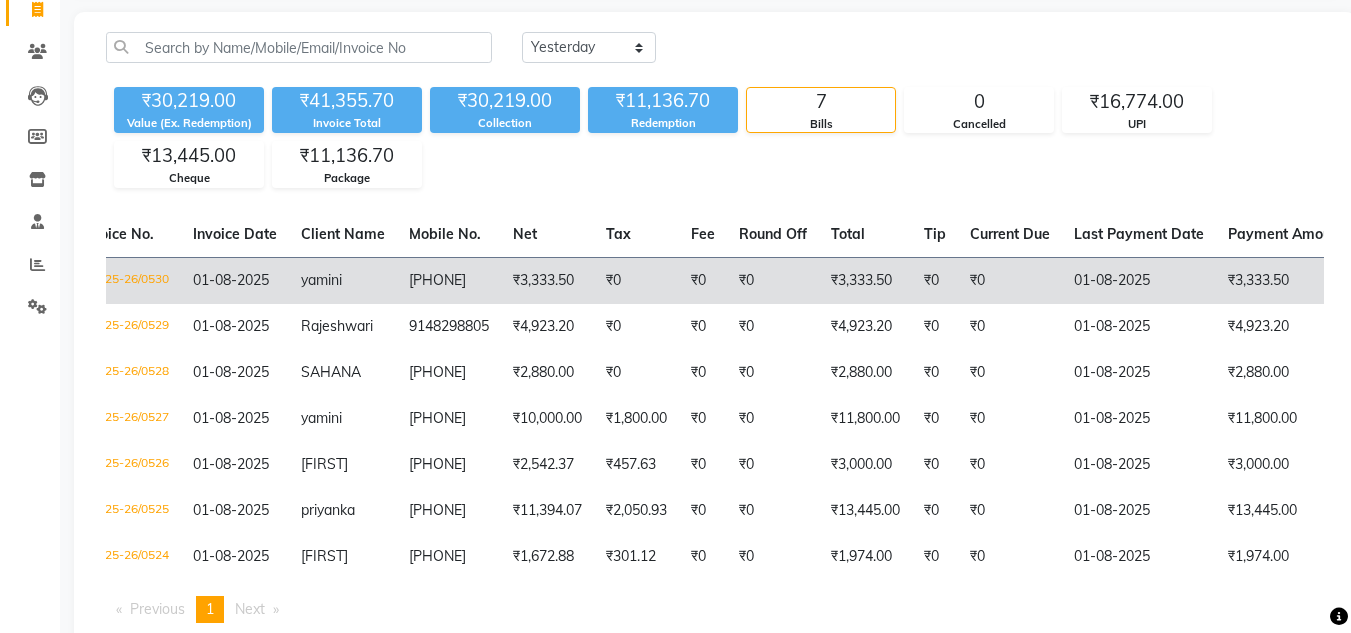 click on "8904518053" 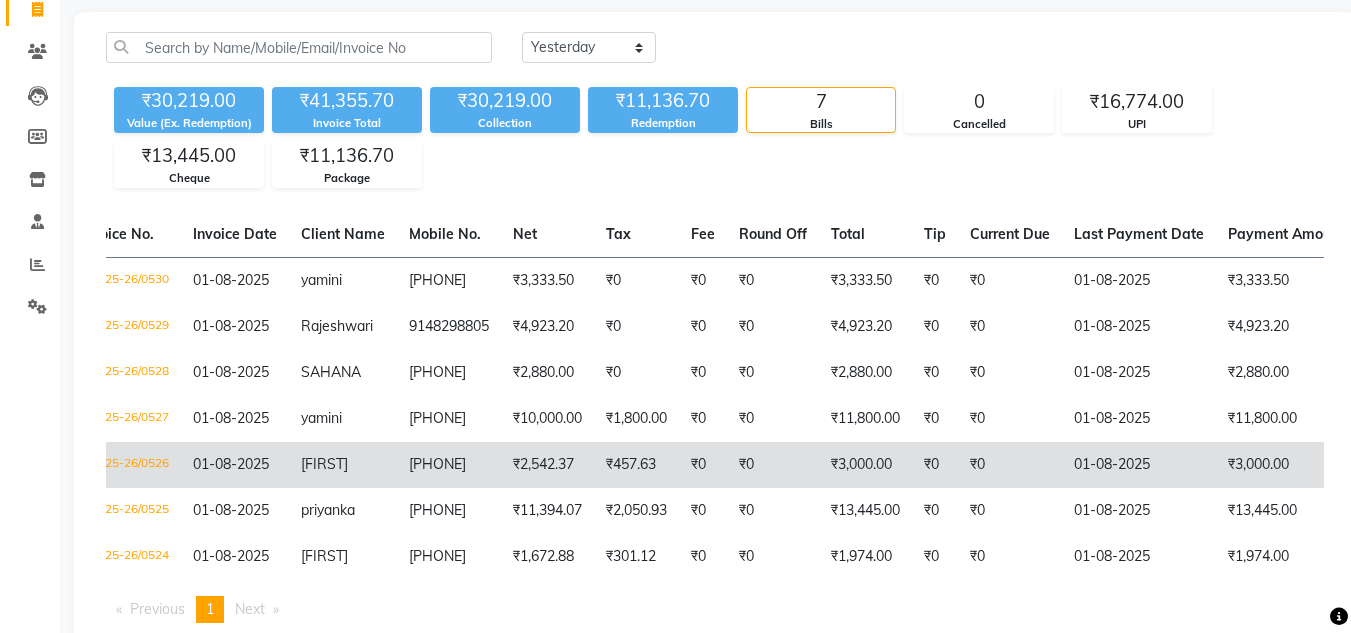 click on "₹457.63" 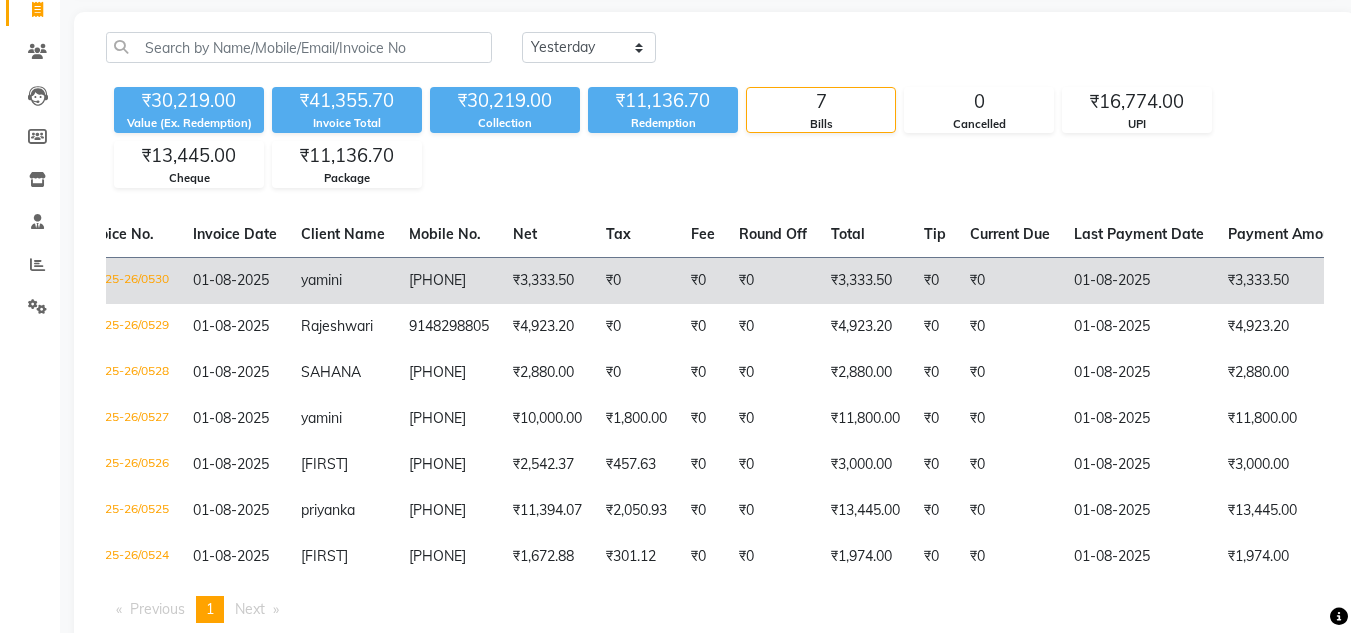 scroll, scrollTop: 0, scrollLeft: 0, axis: both 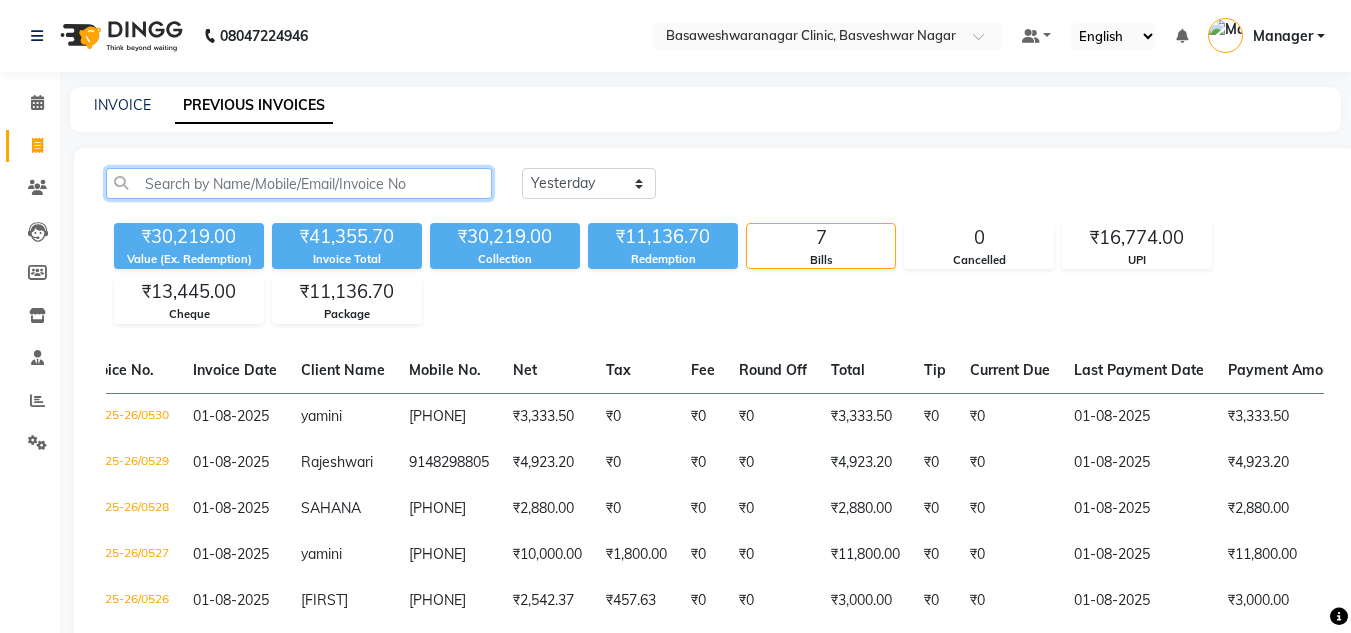 click 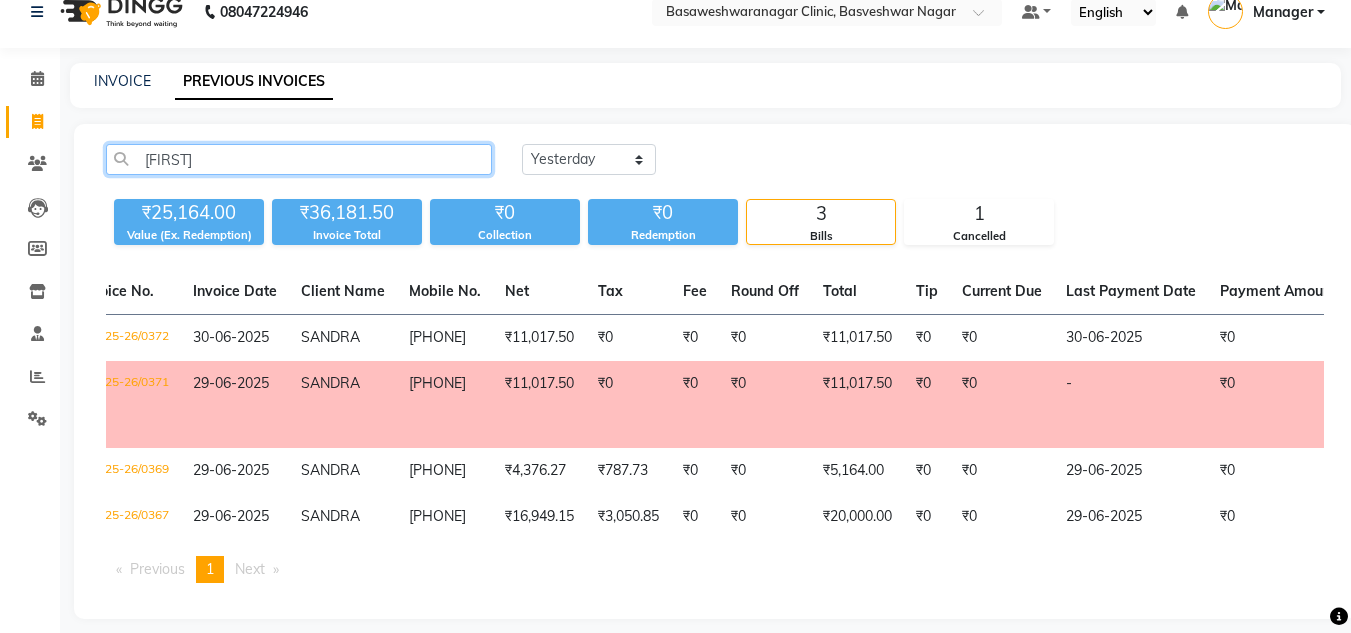scroll, scrollTop: 25, scrollLeft: 0, axis: vertical 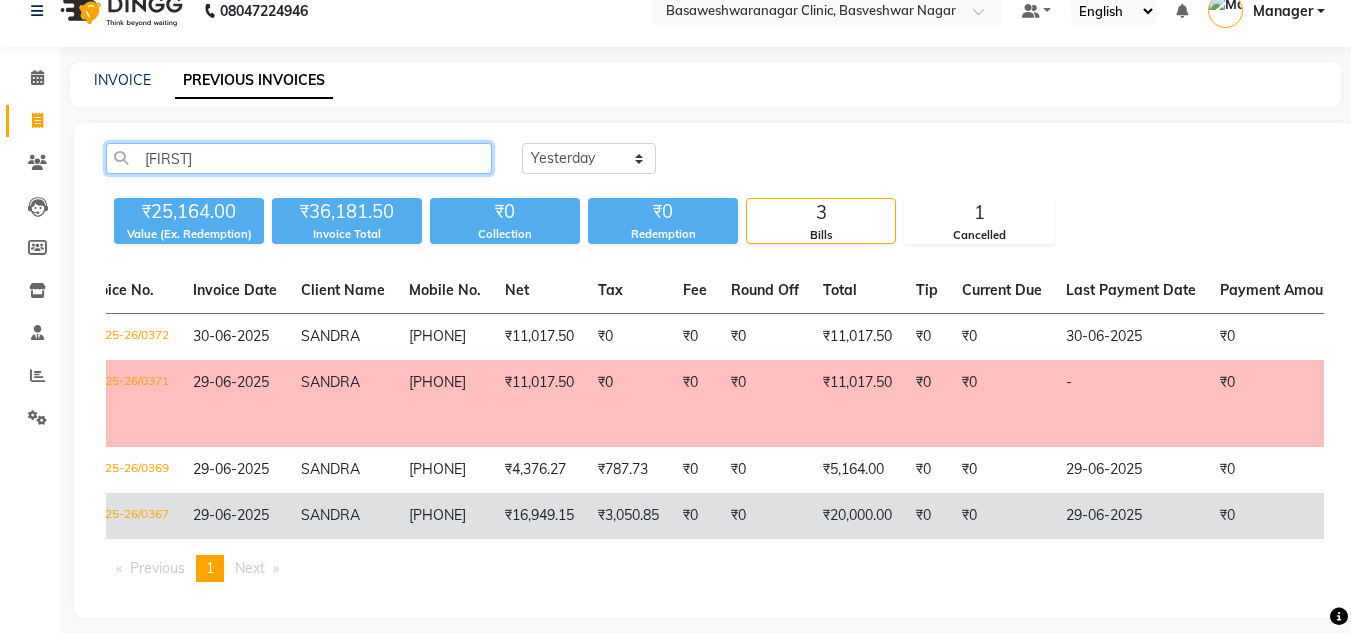 type on "sandra" 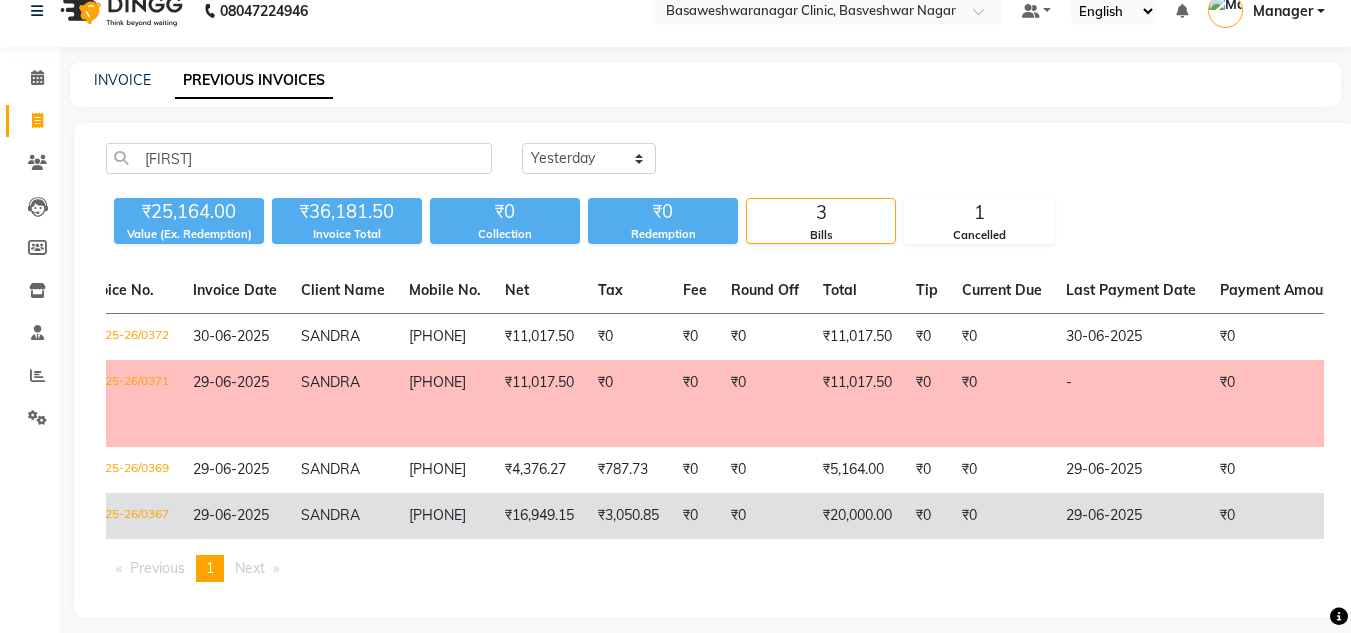 click on "₹0" 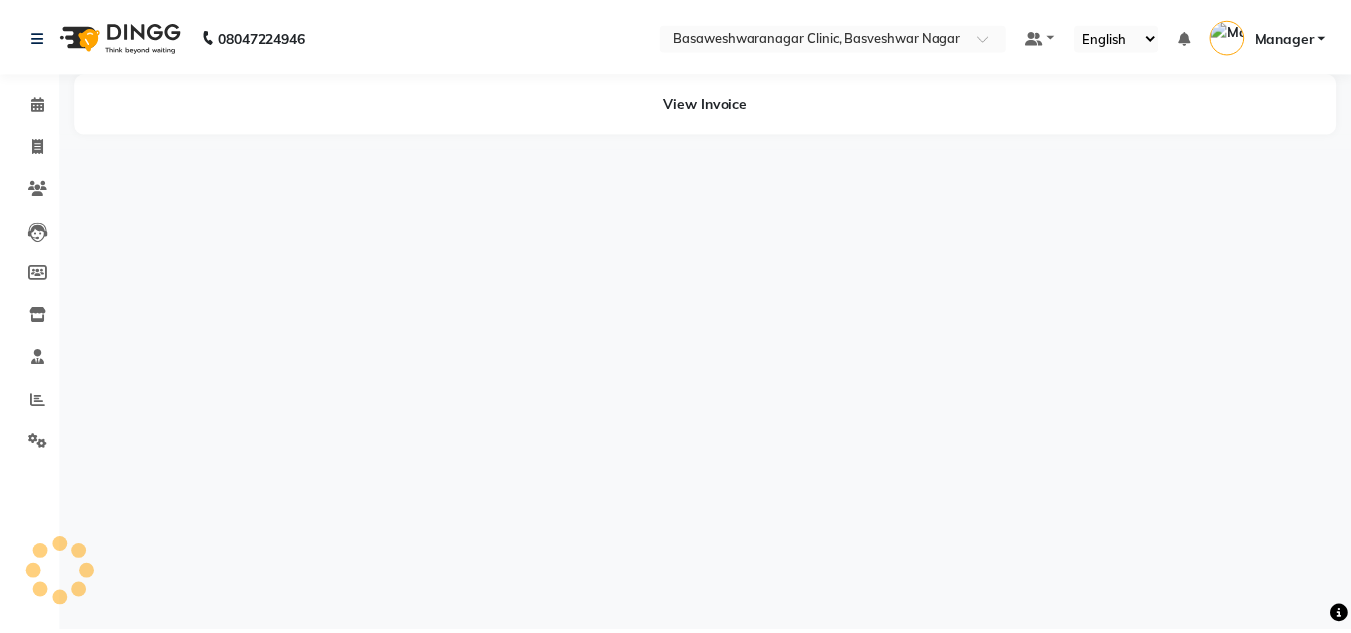 scroll, scrollTop: 0, scrollLeft: 0, axis: both 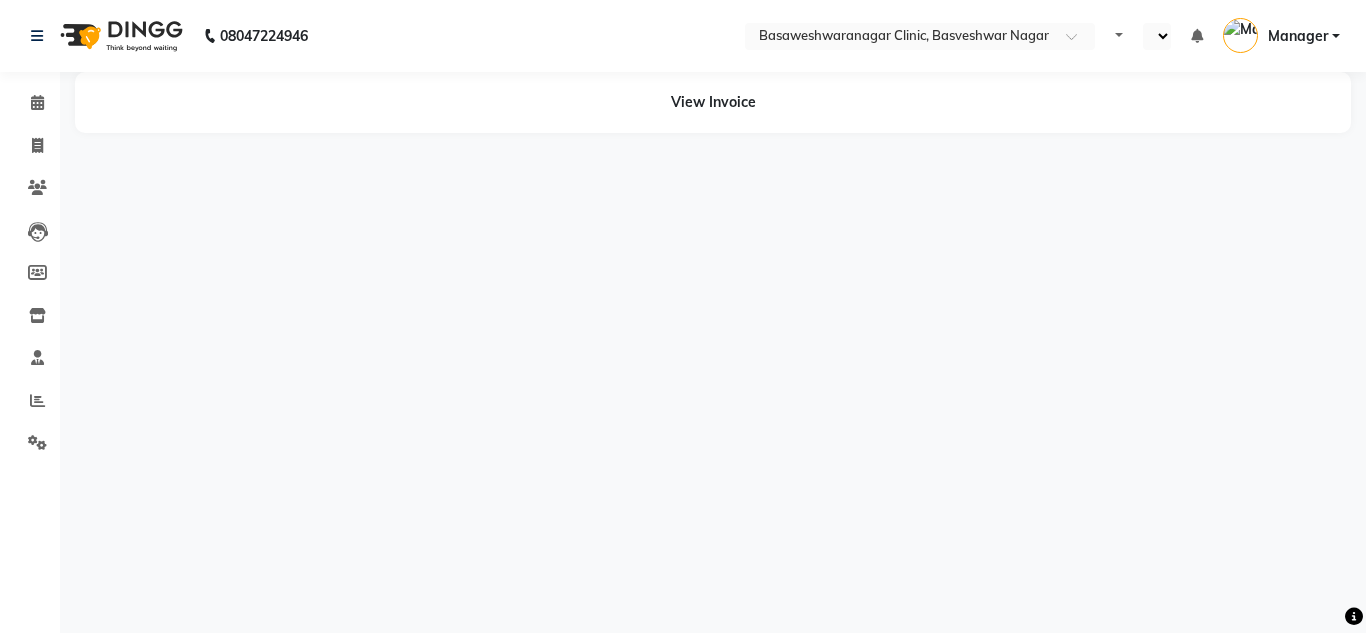 select on "en" 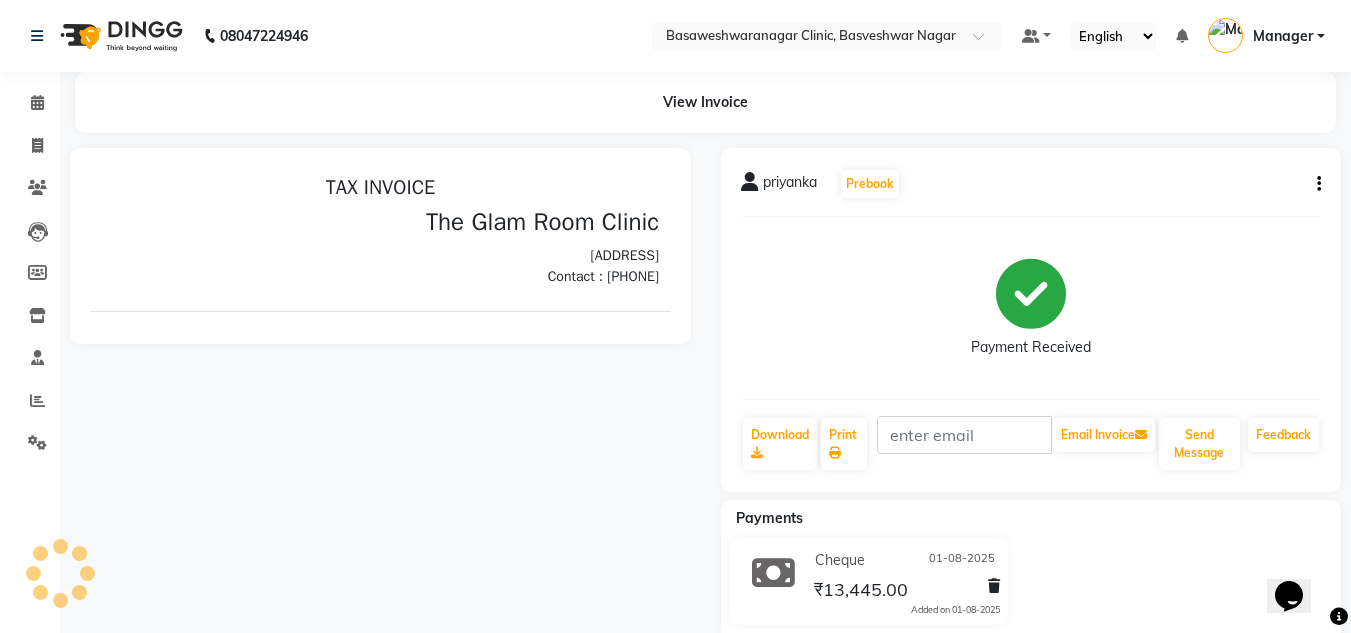 scroll, scrollTop: 0, scrollLeft: 0, axis: both 